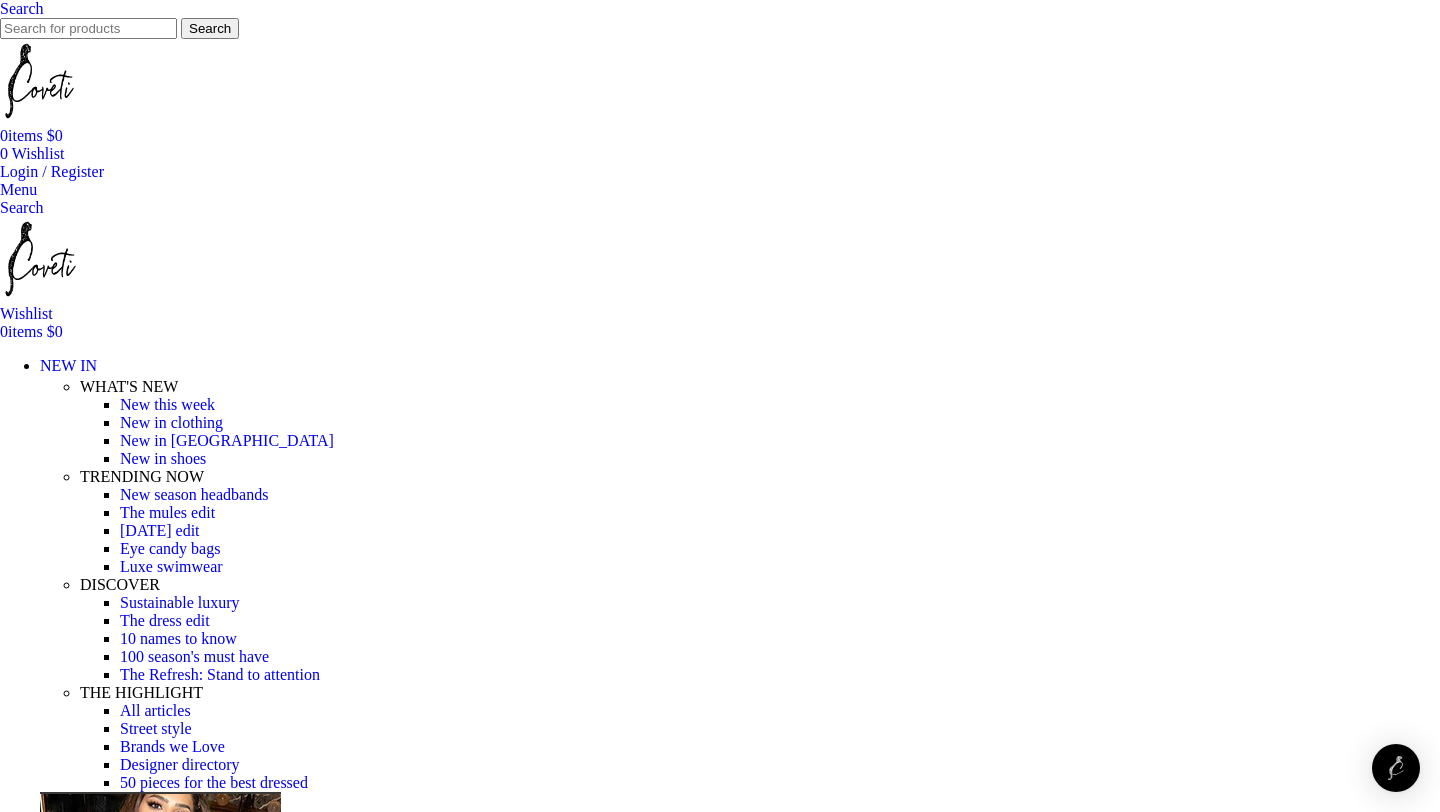 scroll, scrollTop: 0, scrollLeft: 0, axis: both 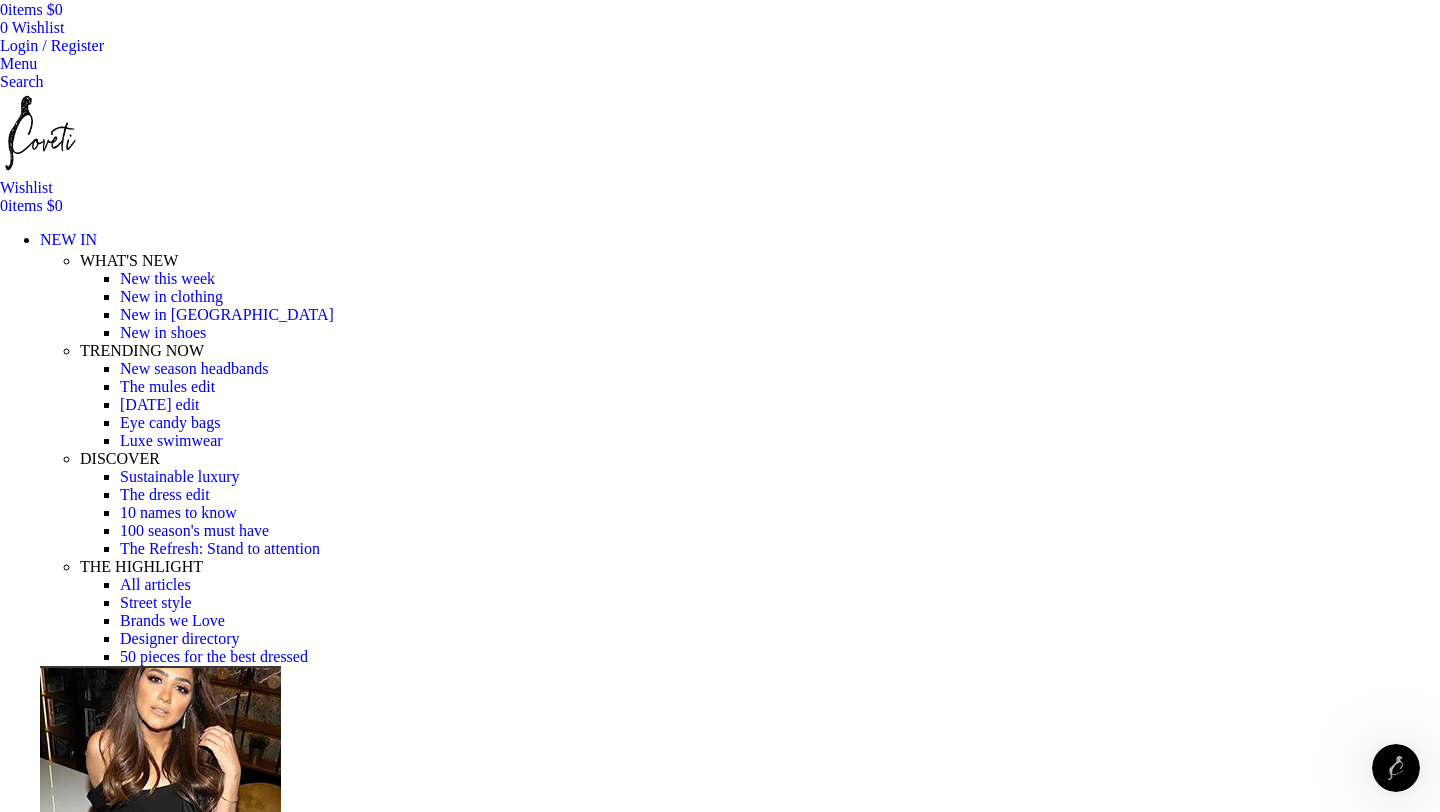 click on "Size Guide" at bounding box center [35, 19019] 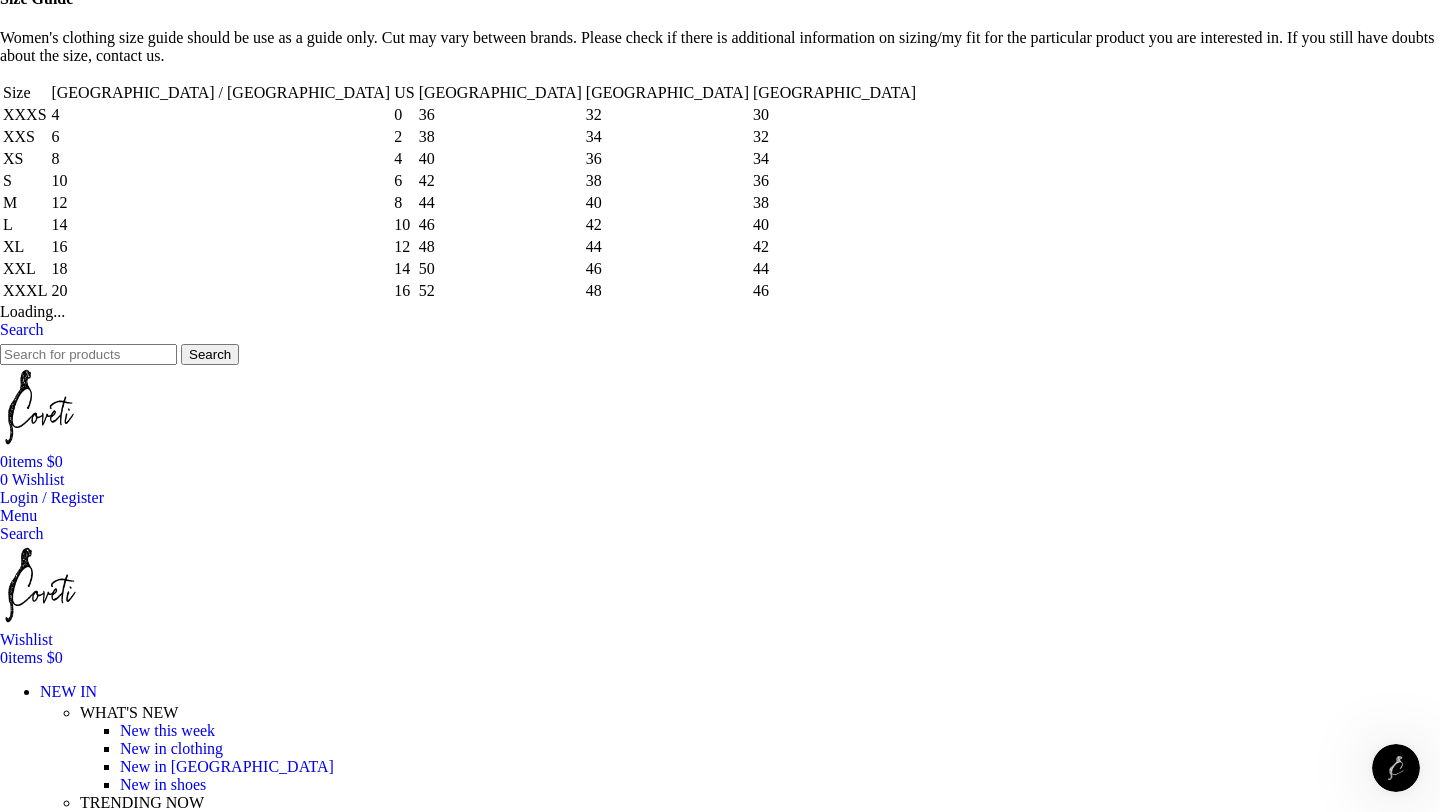 scroll, scrollTop: 0, scrollLeft: 572, axis: horizontal 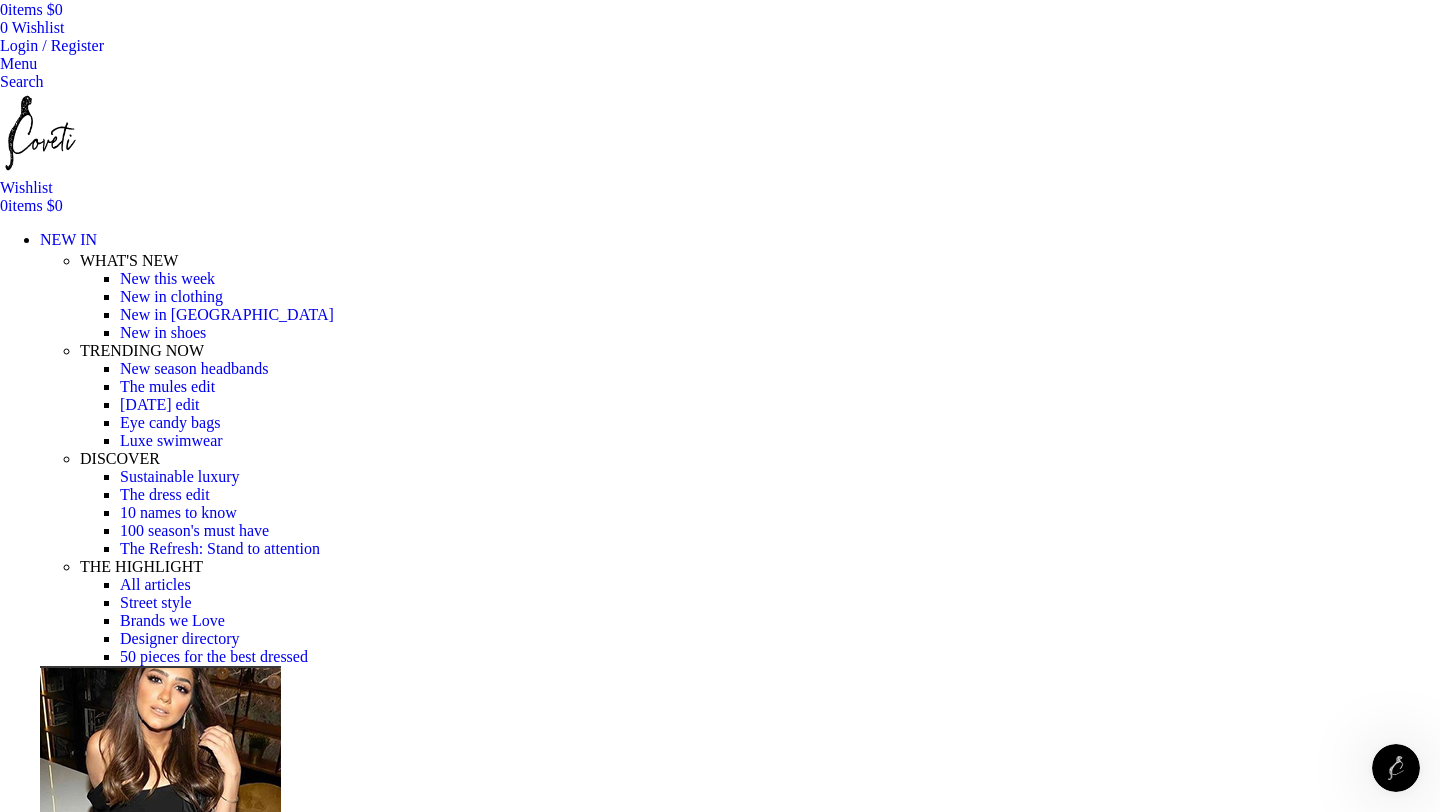 click at bounding box center [310, 18384] 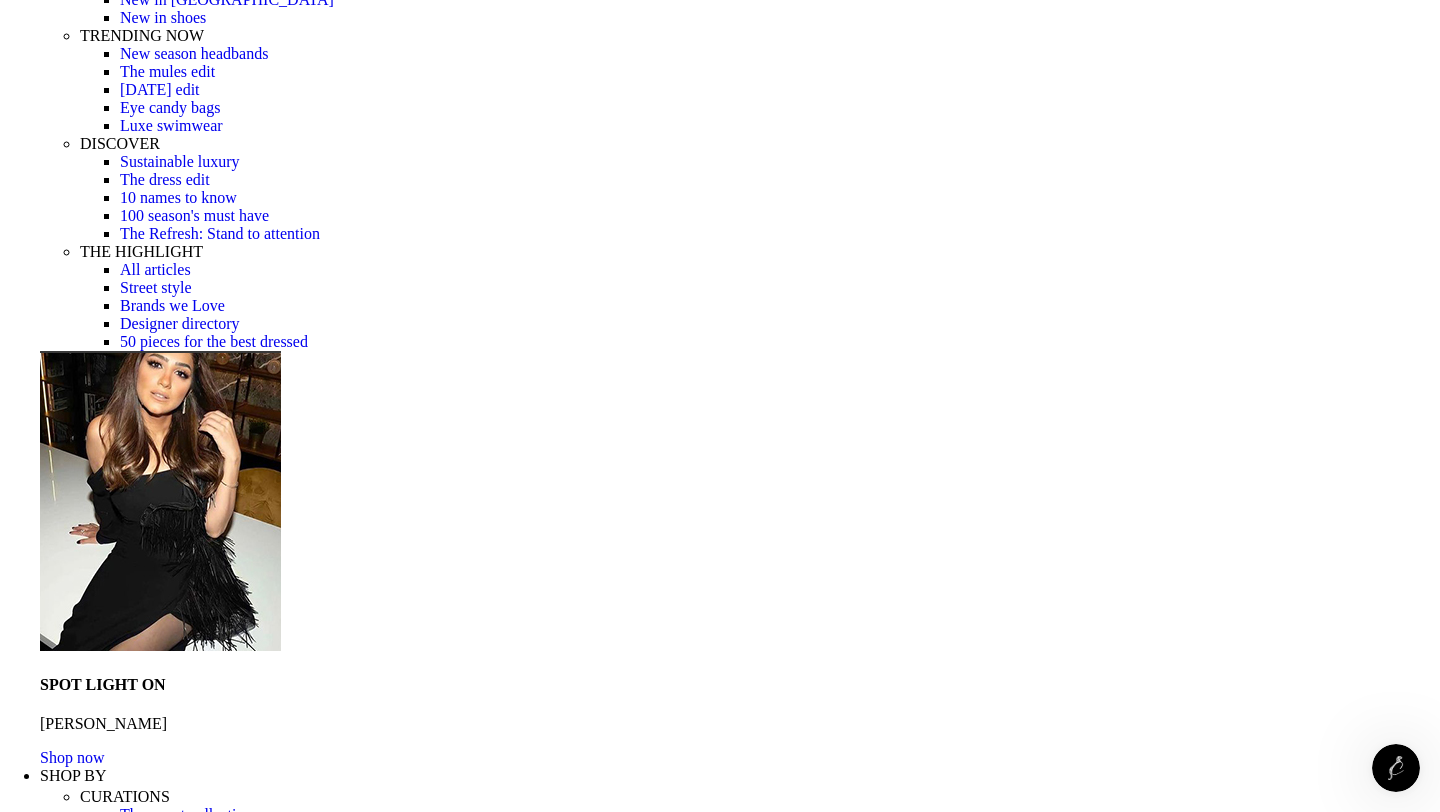 scroll, scrollTop: 453, scrollLeft: 0, axis: vertical 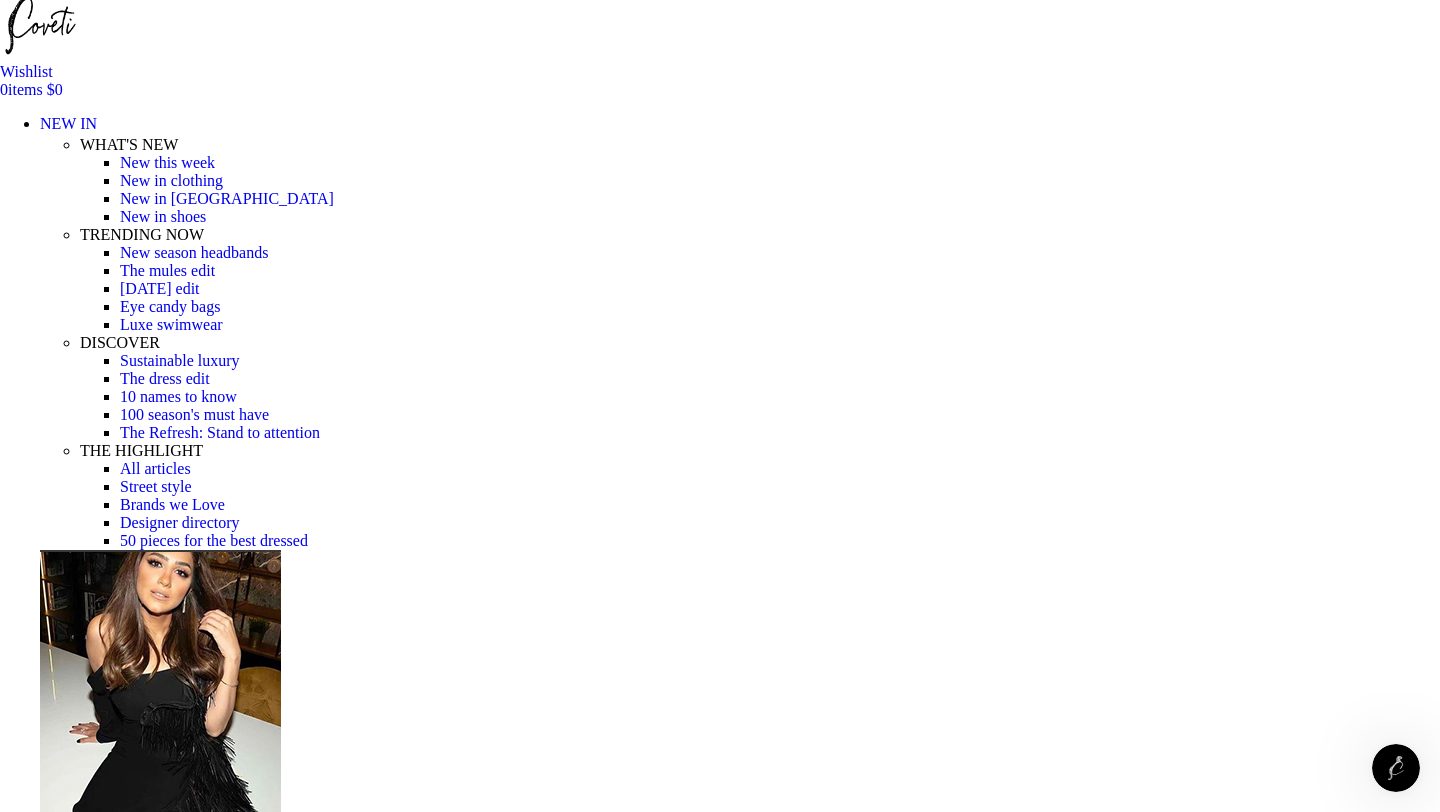 click on "Choose an option 4 UK 6 UK 8 UK 10 UK 12 UK 14 UK" at bounding box center (108, 18925) 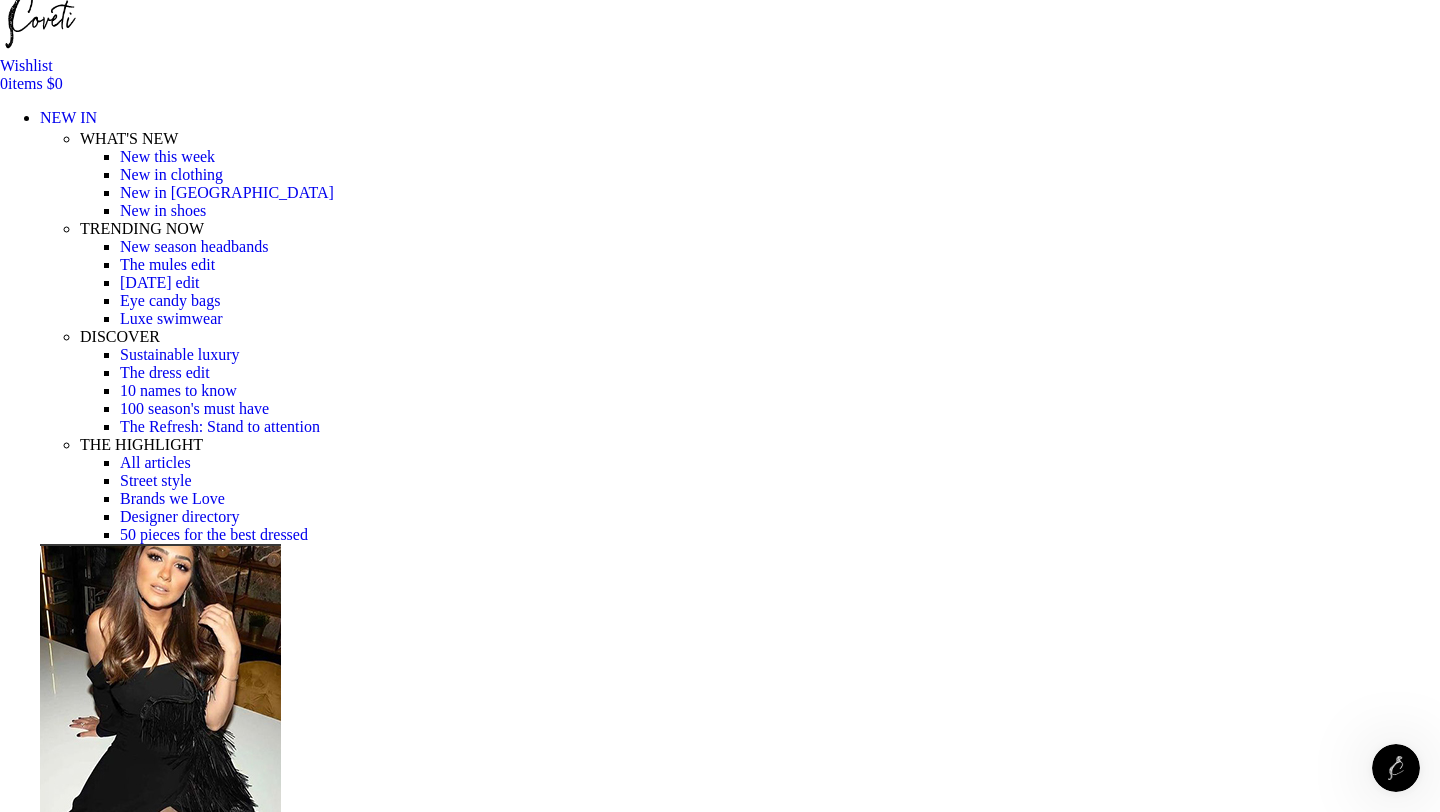 scroll, scrollTop: 253, scrollLeft: 0, axis: vertical 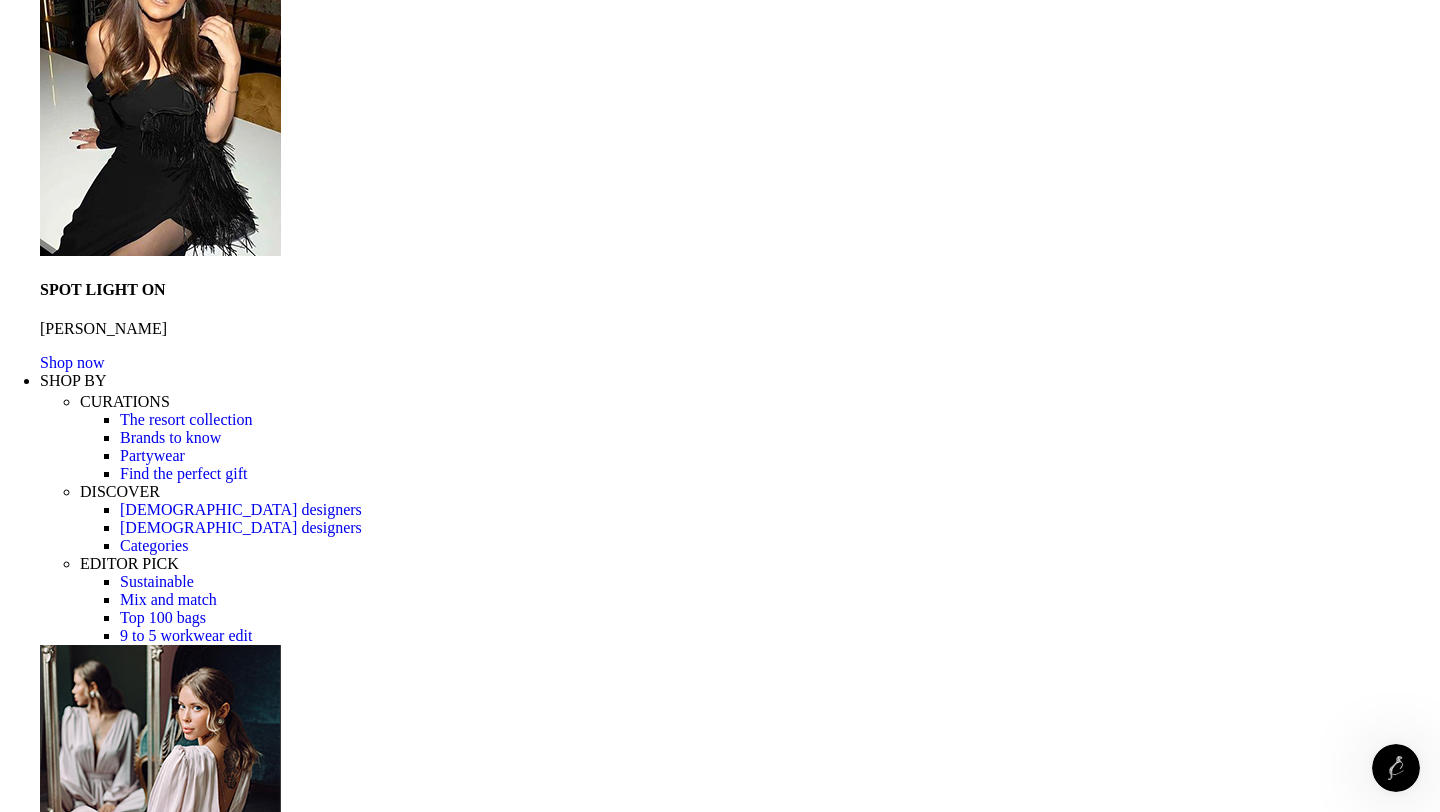 click on "Add to wishlist
Click to enlarge" at bounding box center (720, 16998) 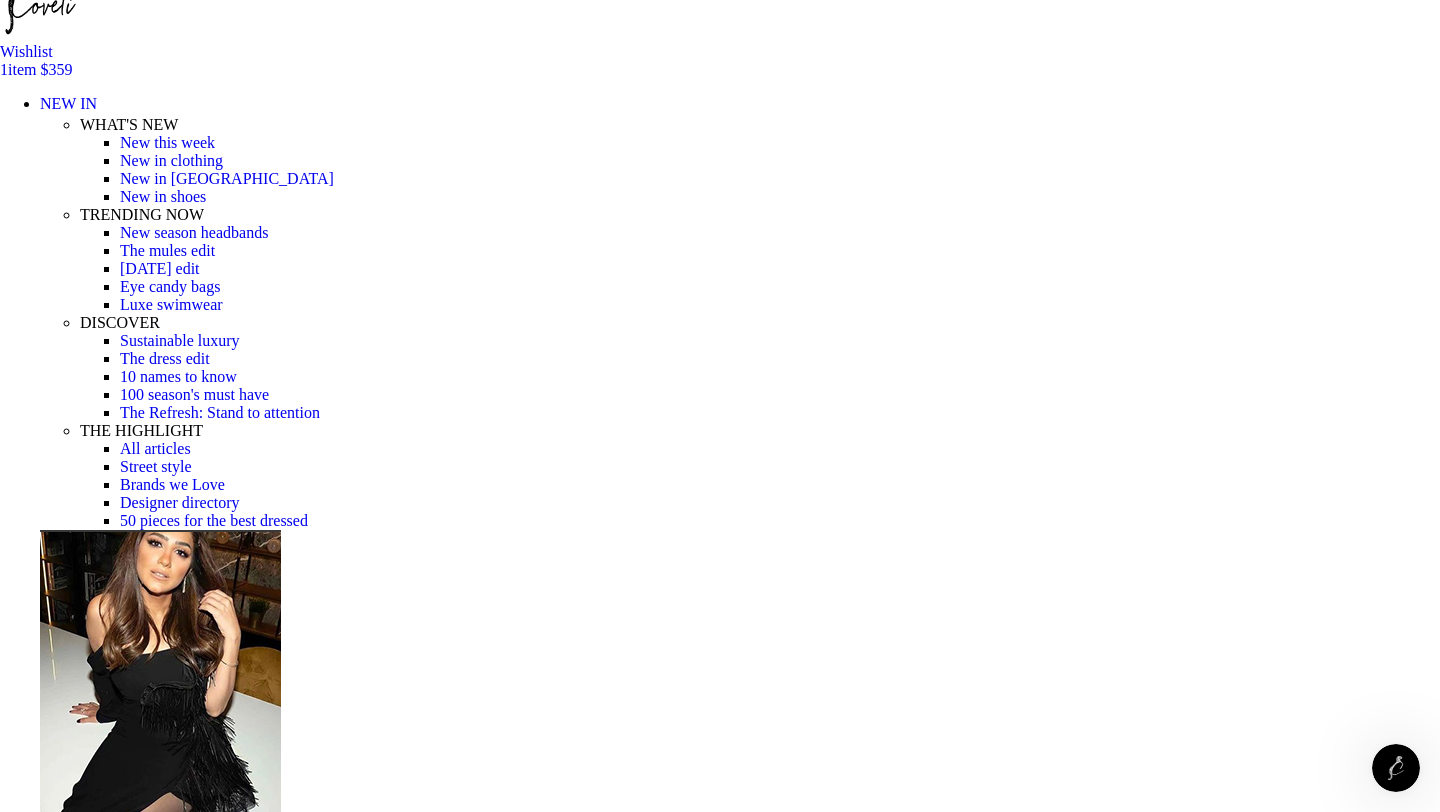 scroll, scrollTop: 0, scrollLeft: 0, axis: both 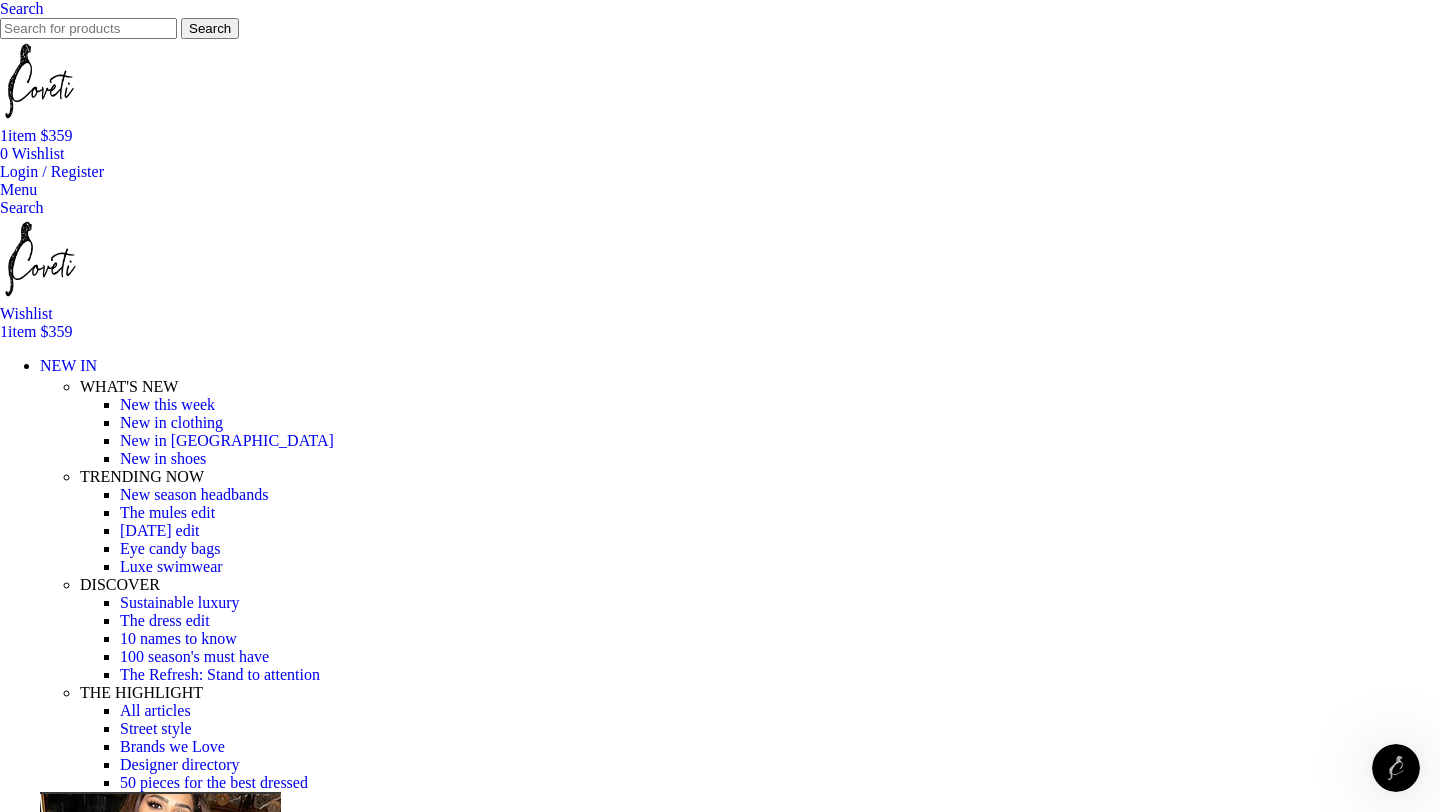 click on "Add to wishlist
Click to enlarge" at bounding box center [720, 17834] 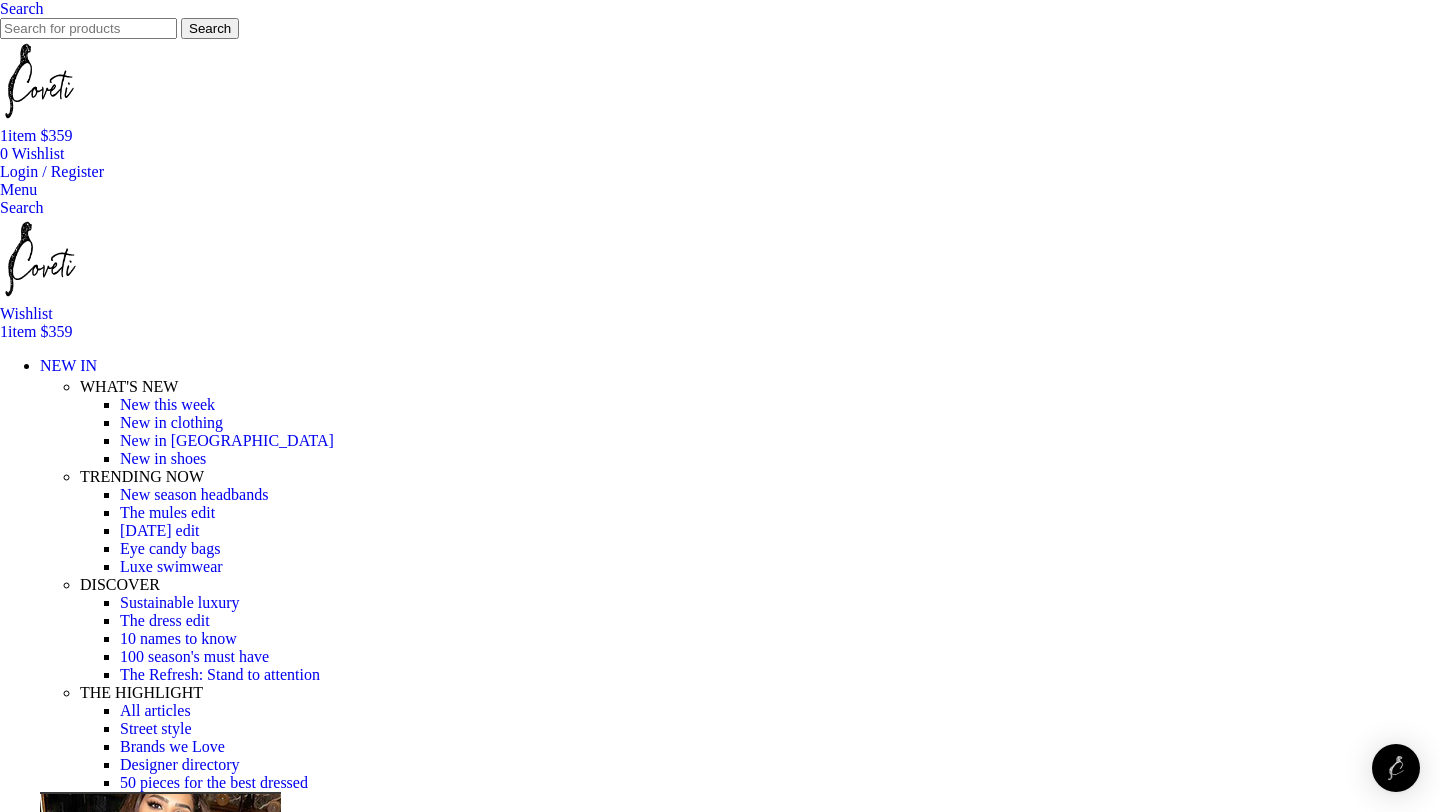 scroll, scrollTop: 0, scrollLeft: 0, axis: both 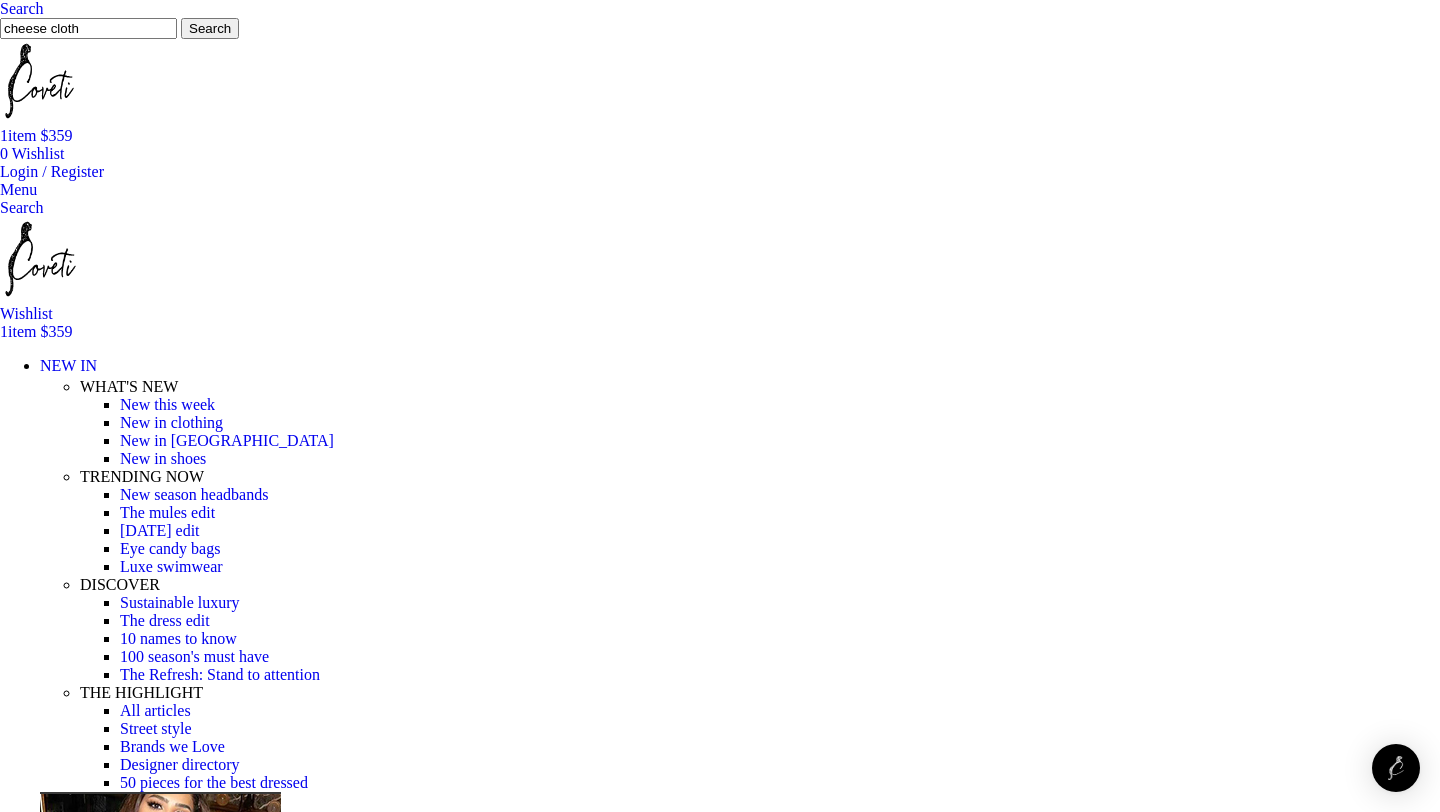 type on "cheese cloth" 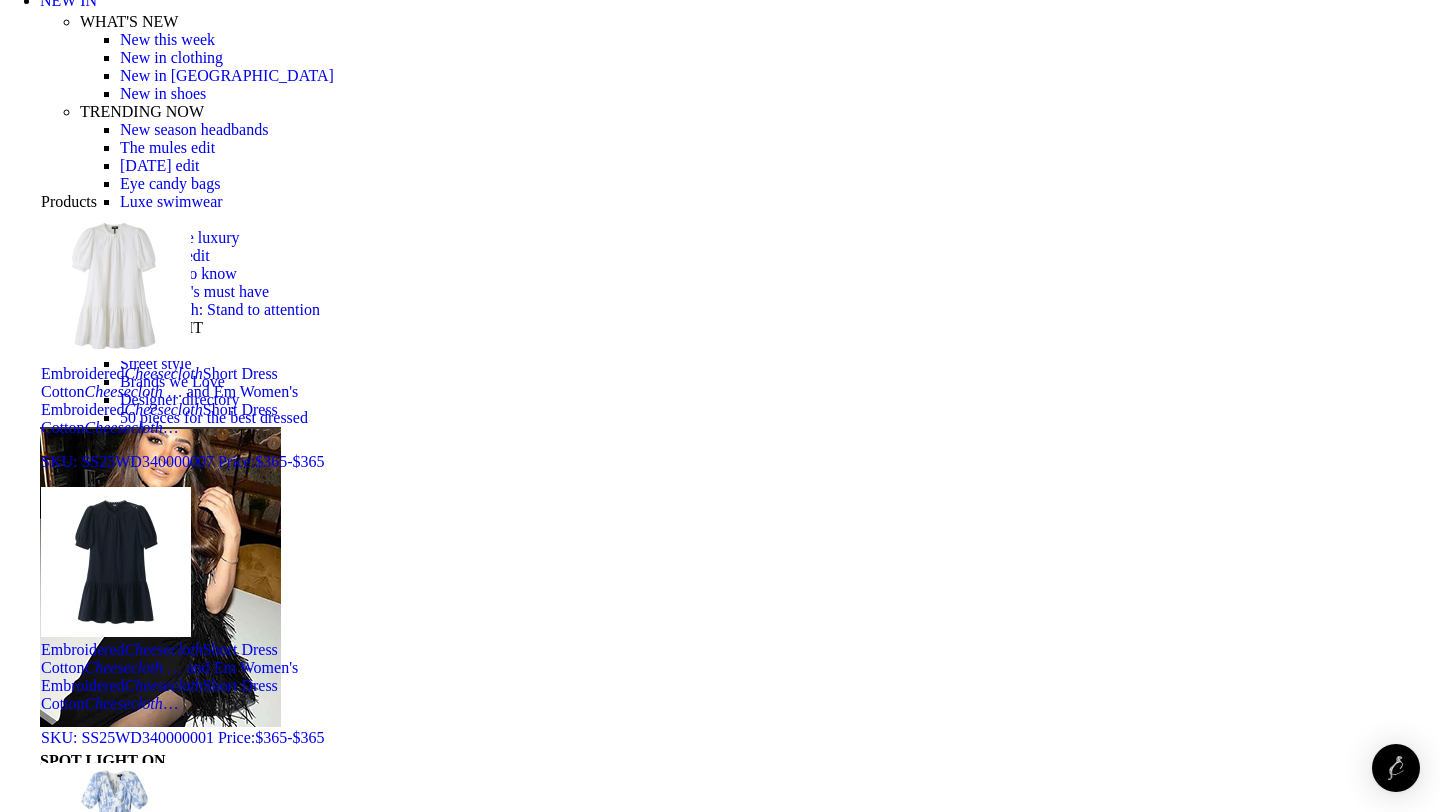 scroll, scrollTop: 254, scrollLeft: 0, axis: vertical 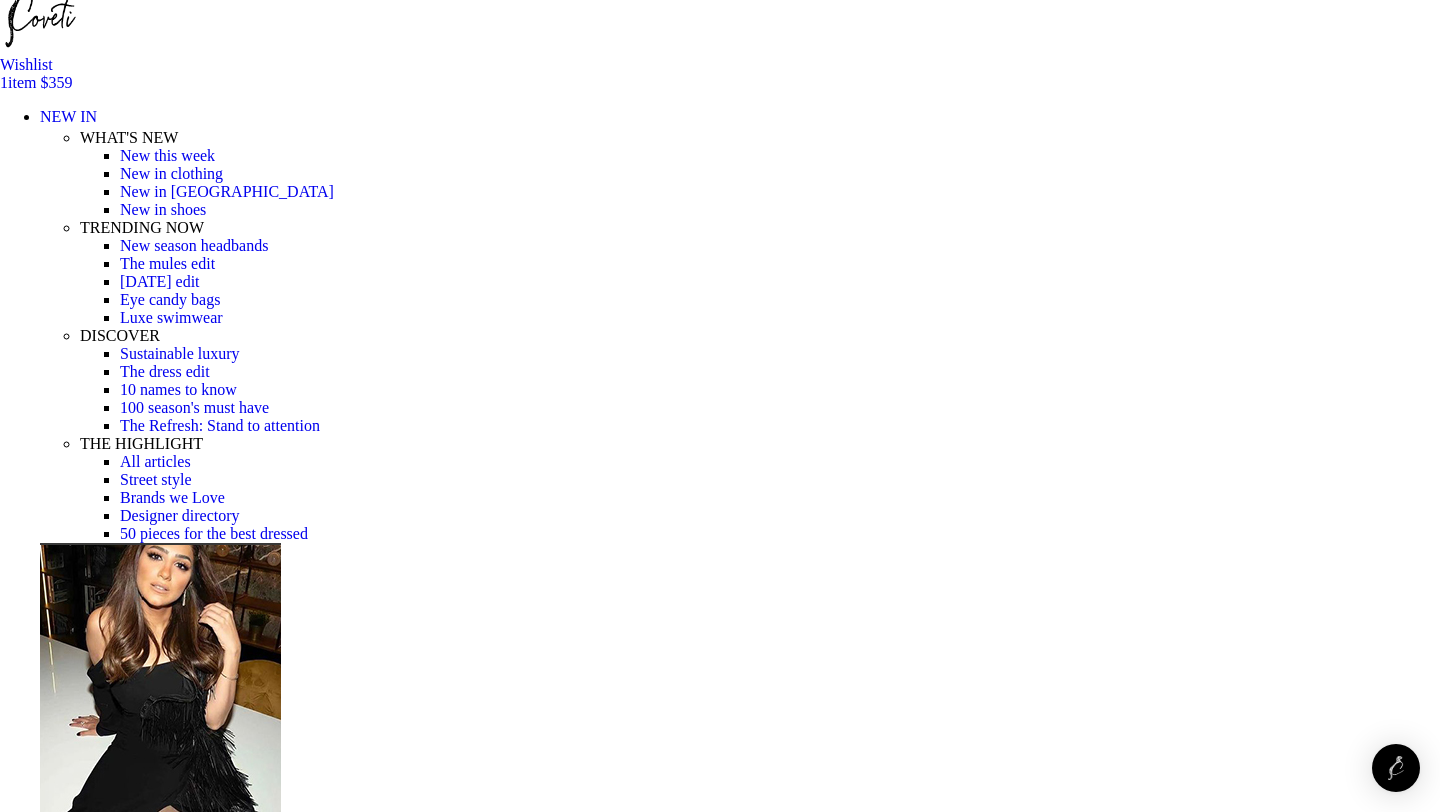 click at bounding box center (0, -246) 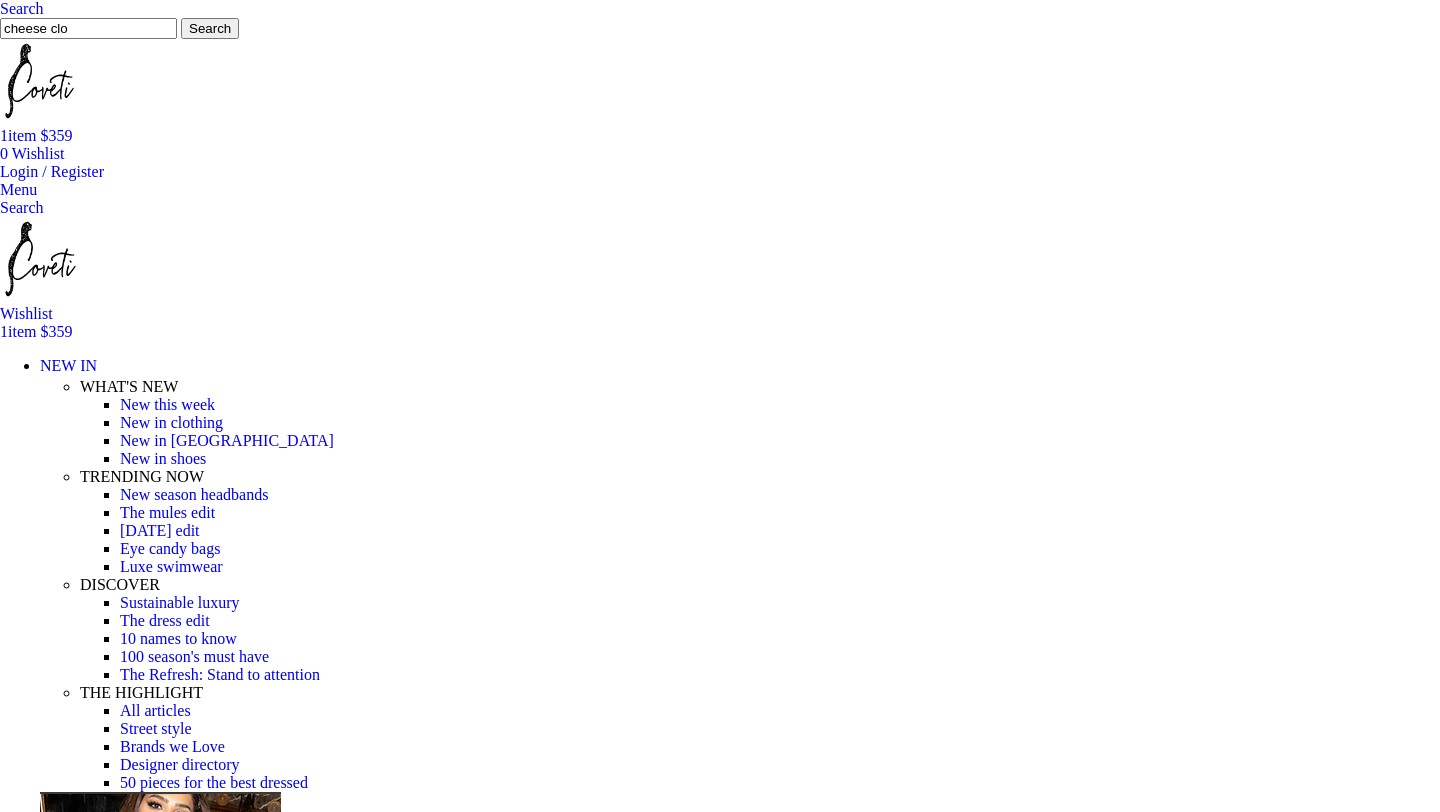 scroll, scrollTop: 0, scrollLeft: 0, axis: both 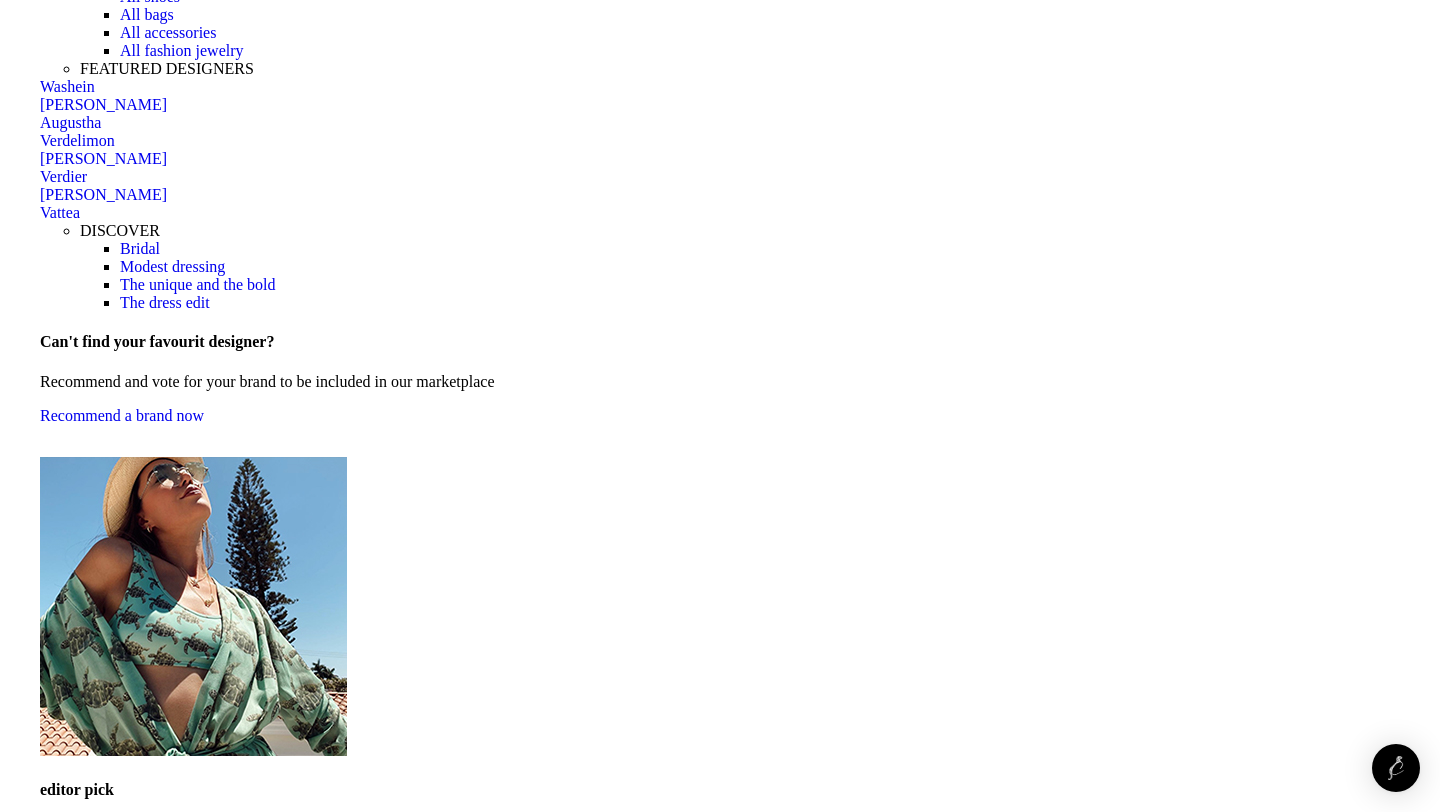 click on "2" at bounding box center [44, 21891] 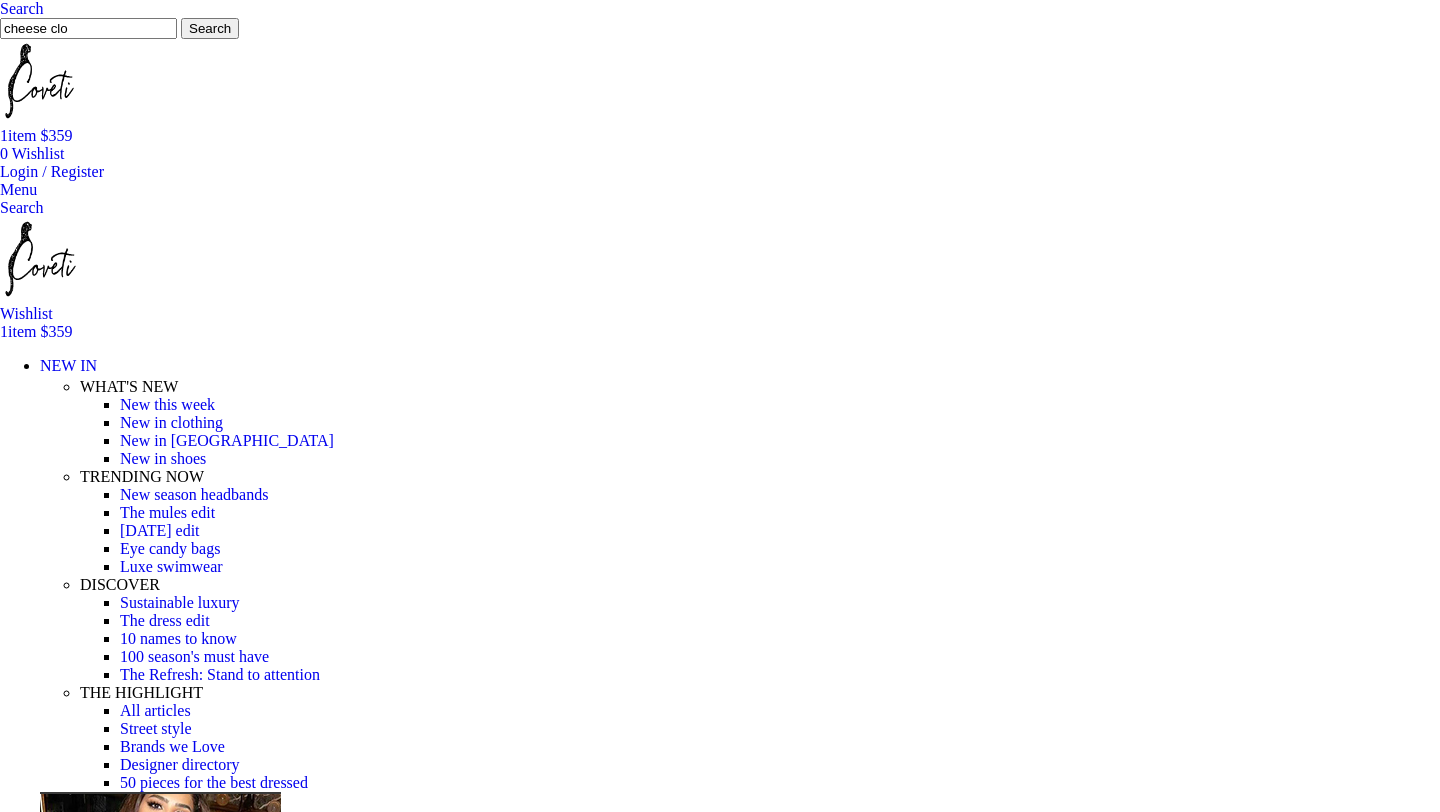 scroll, scrollTop: 0, scrollLeft: 0, axis: both 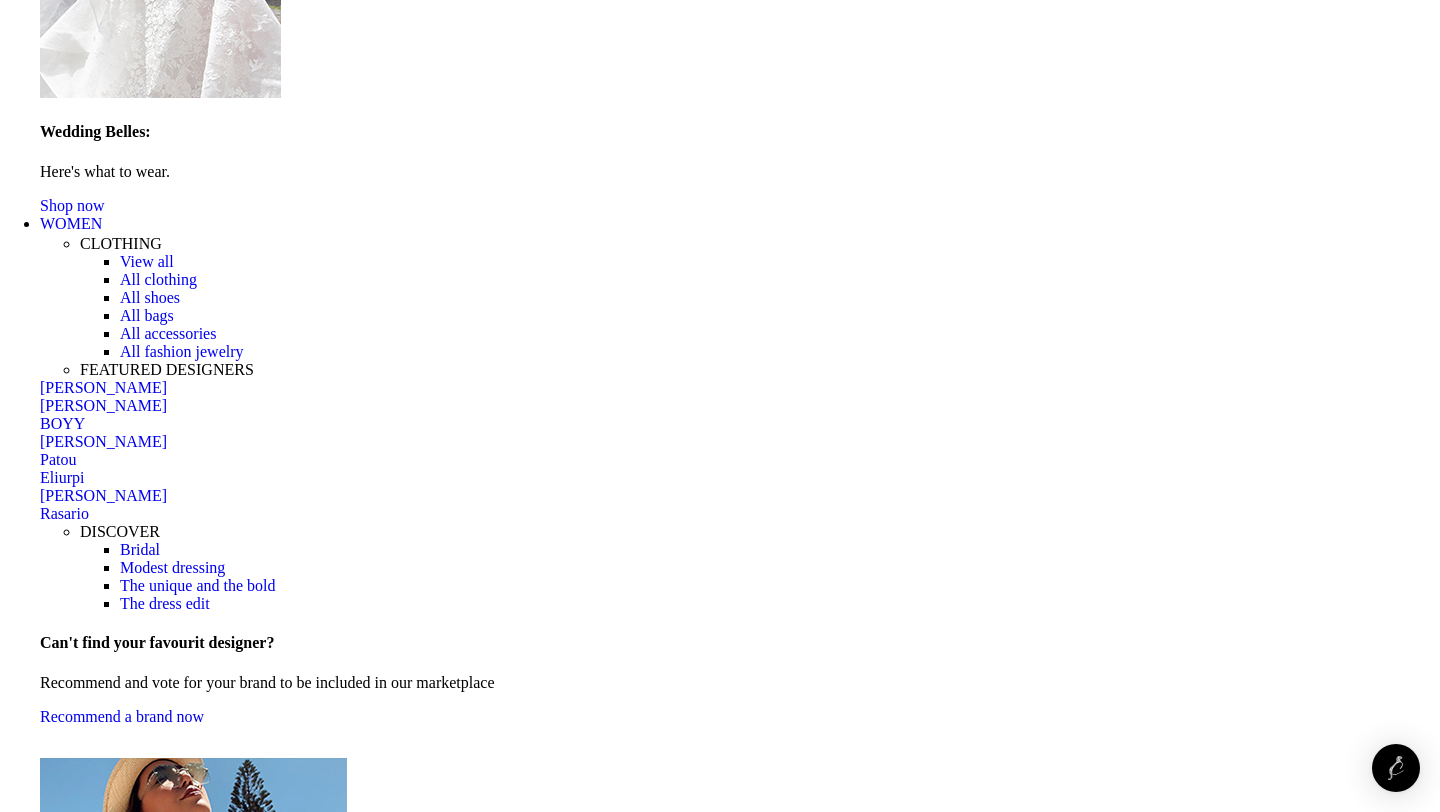 click on "3" at bounding box center [44, 22228] 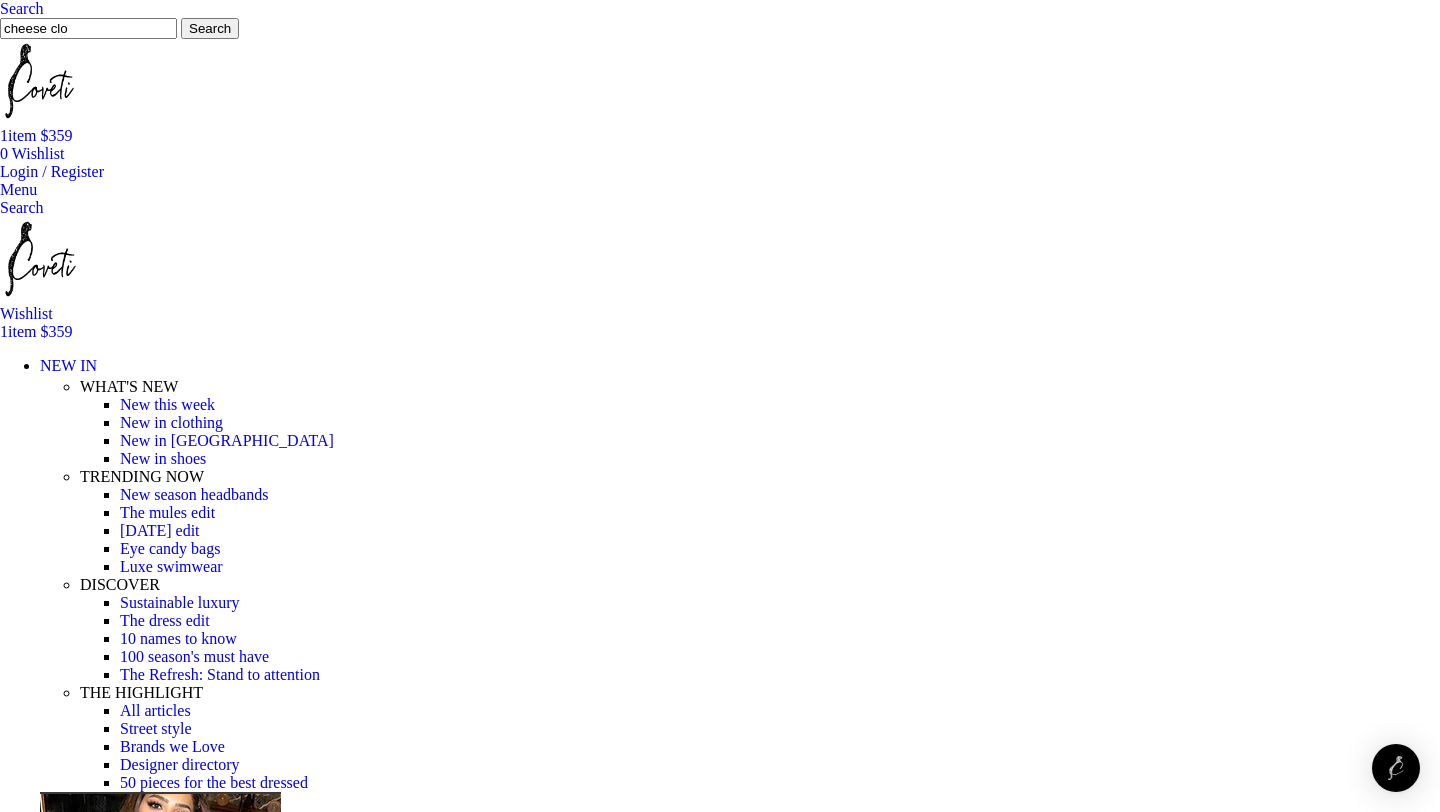 scroll, scrollTop: 0, scrollLeft: 0, axis: both 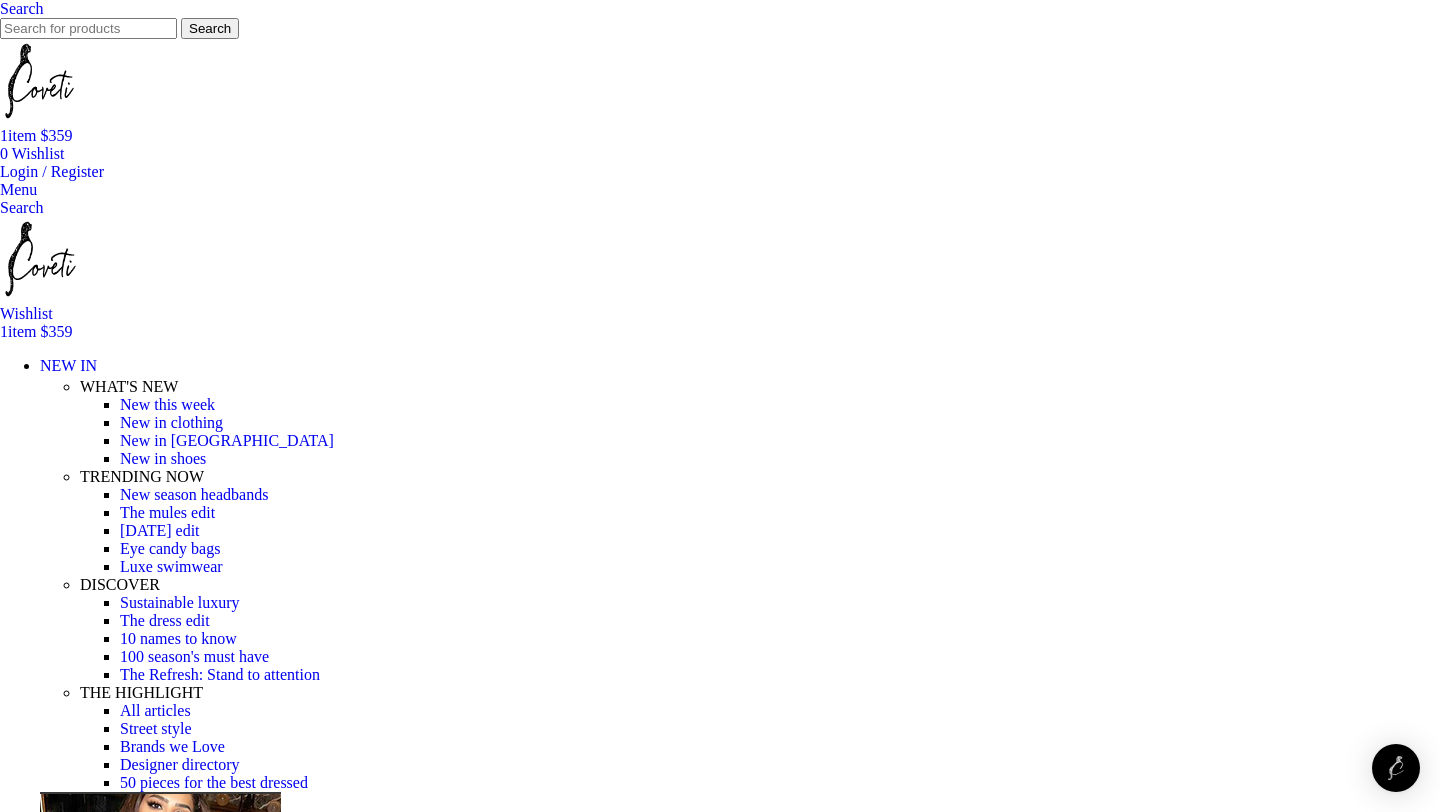 click on "1  item" at bounding box center (20, 135) 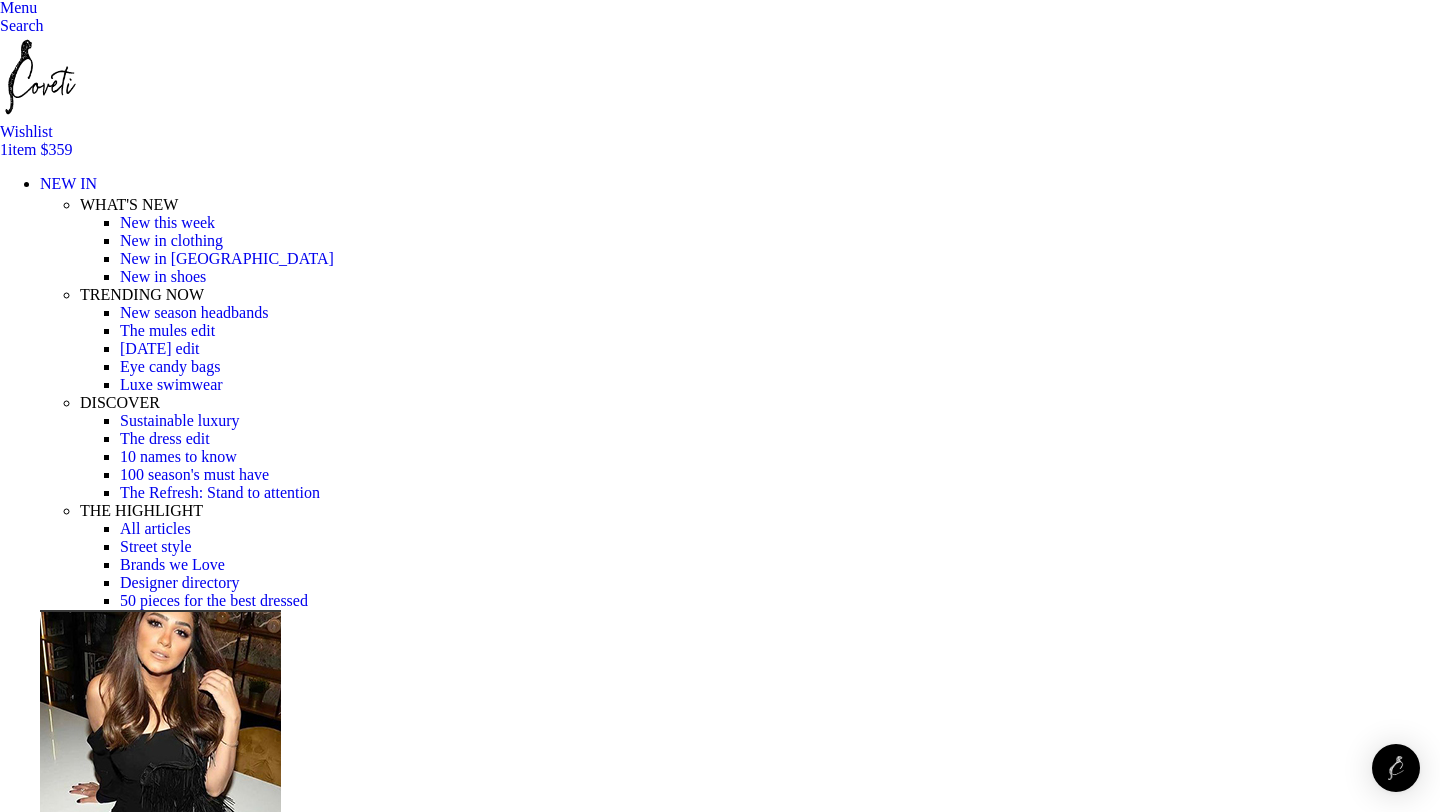 scroll, scrollTop: 204, scrollLeft: 0, axis: vertical 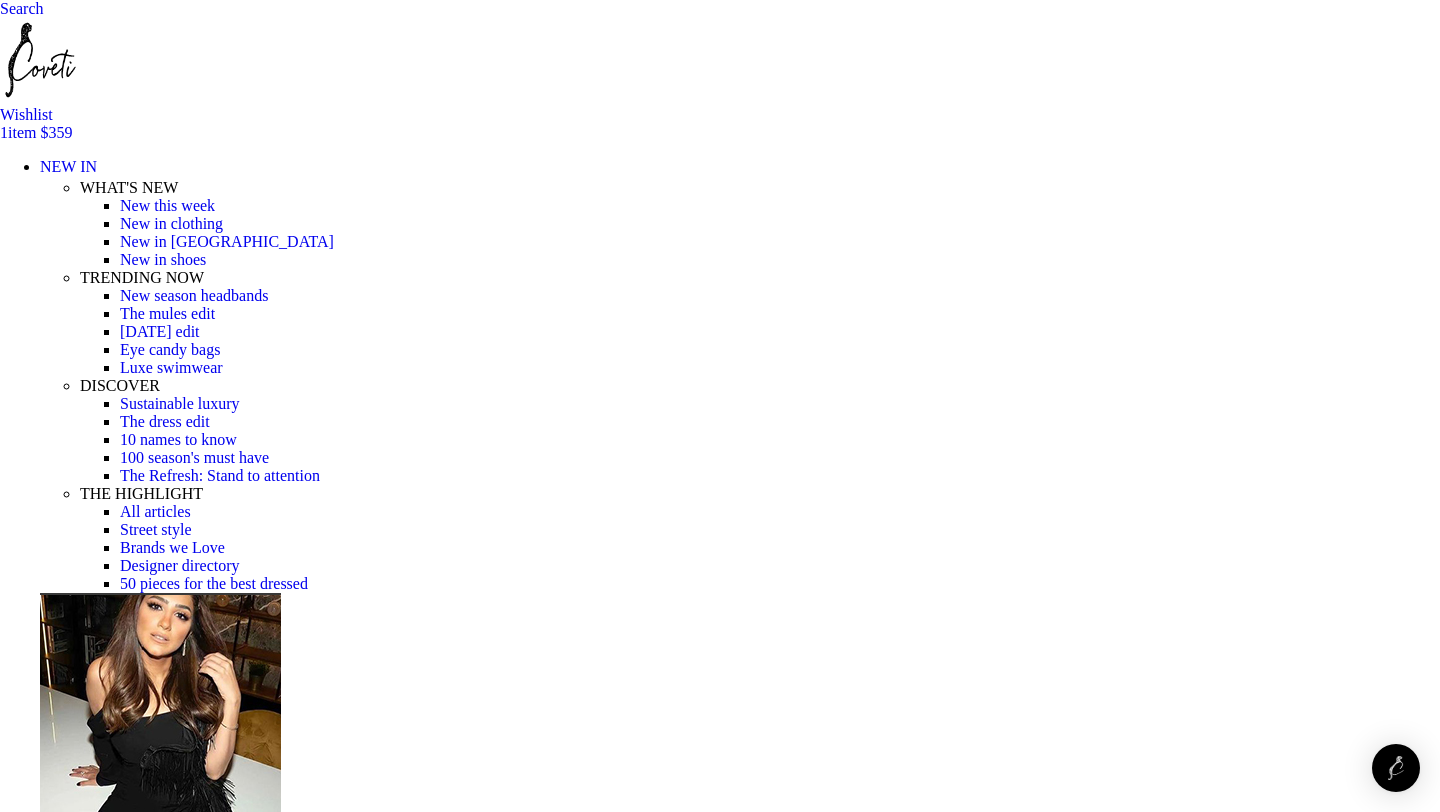 drag, startPoint x: 270, startPoint y: 286, endPoint x: 378, endPoint y: 308, distance: 110.217964 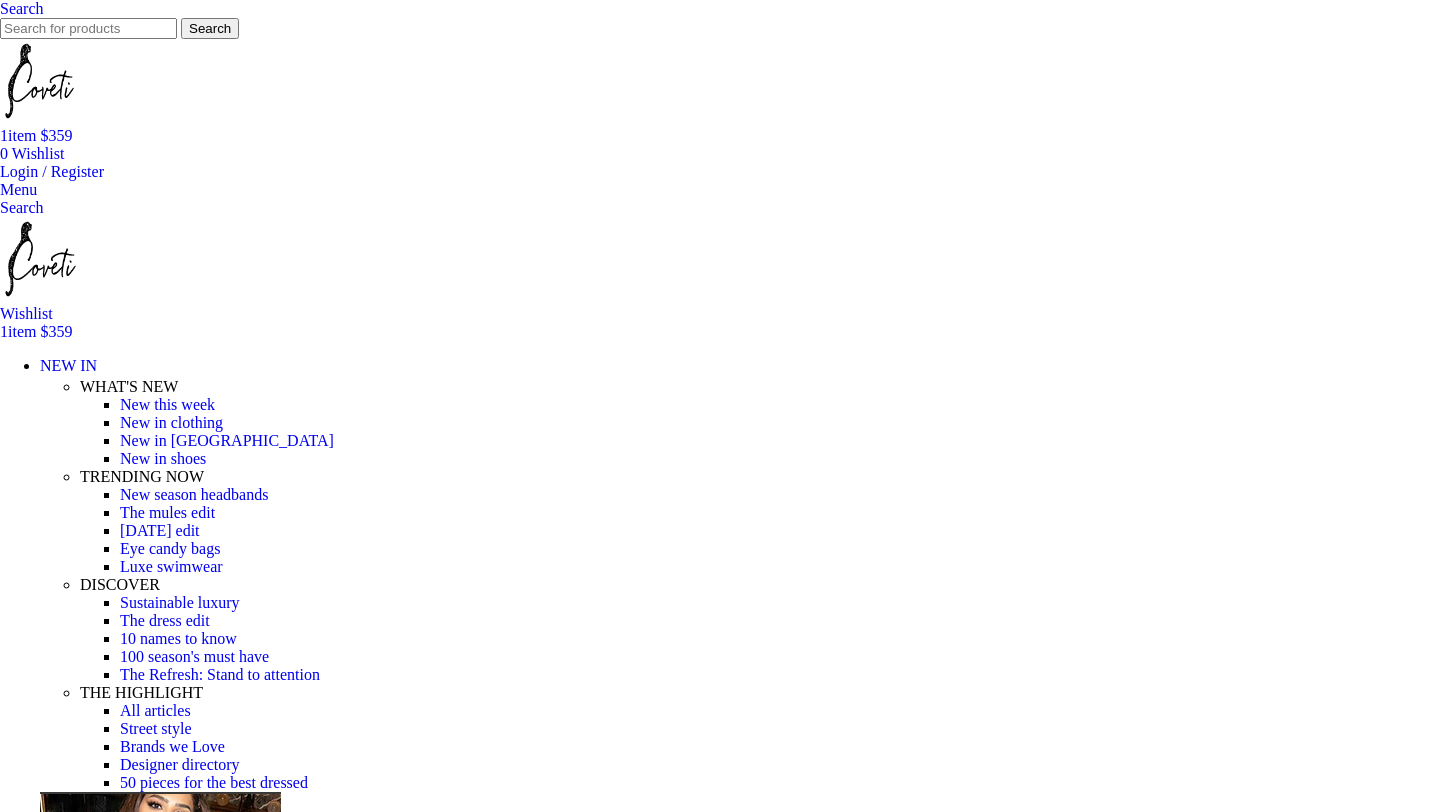 scroll, scrollTop: 0, scrollLeft: 0, axis: both 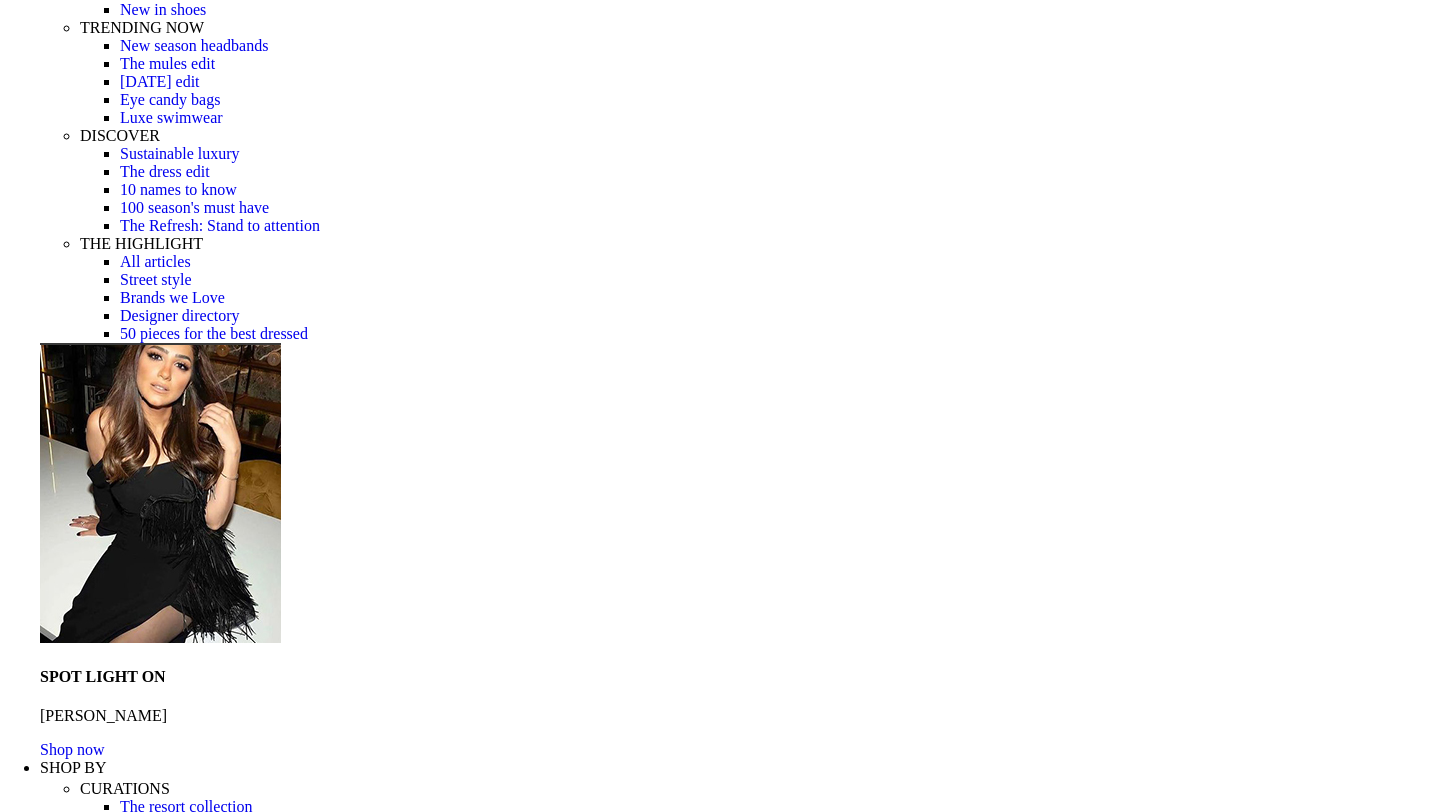 click at bounding box center [310, 25531] 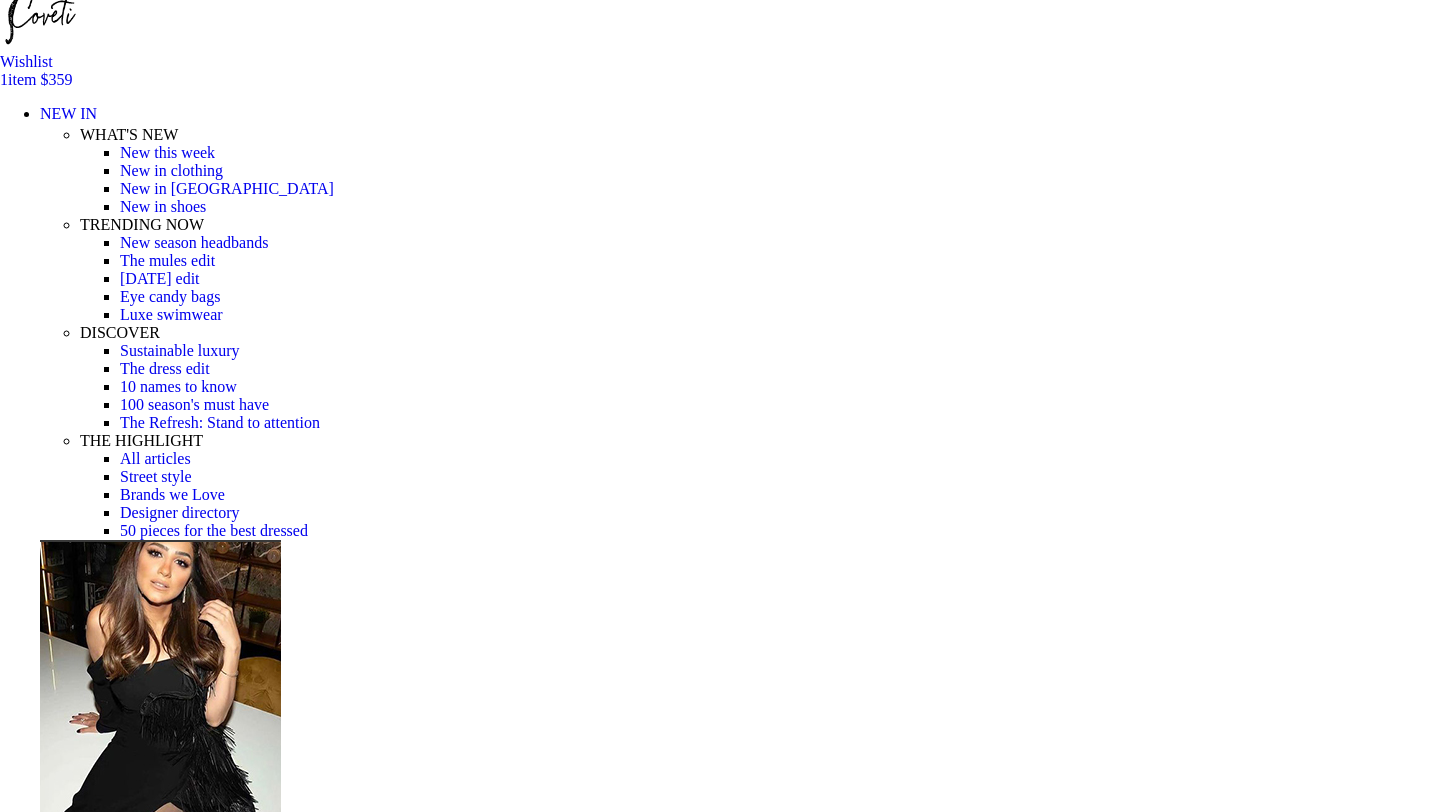 scroll, scrollTop: 251, scrollLeft: 0, axis: vertical 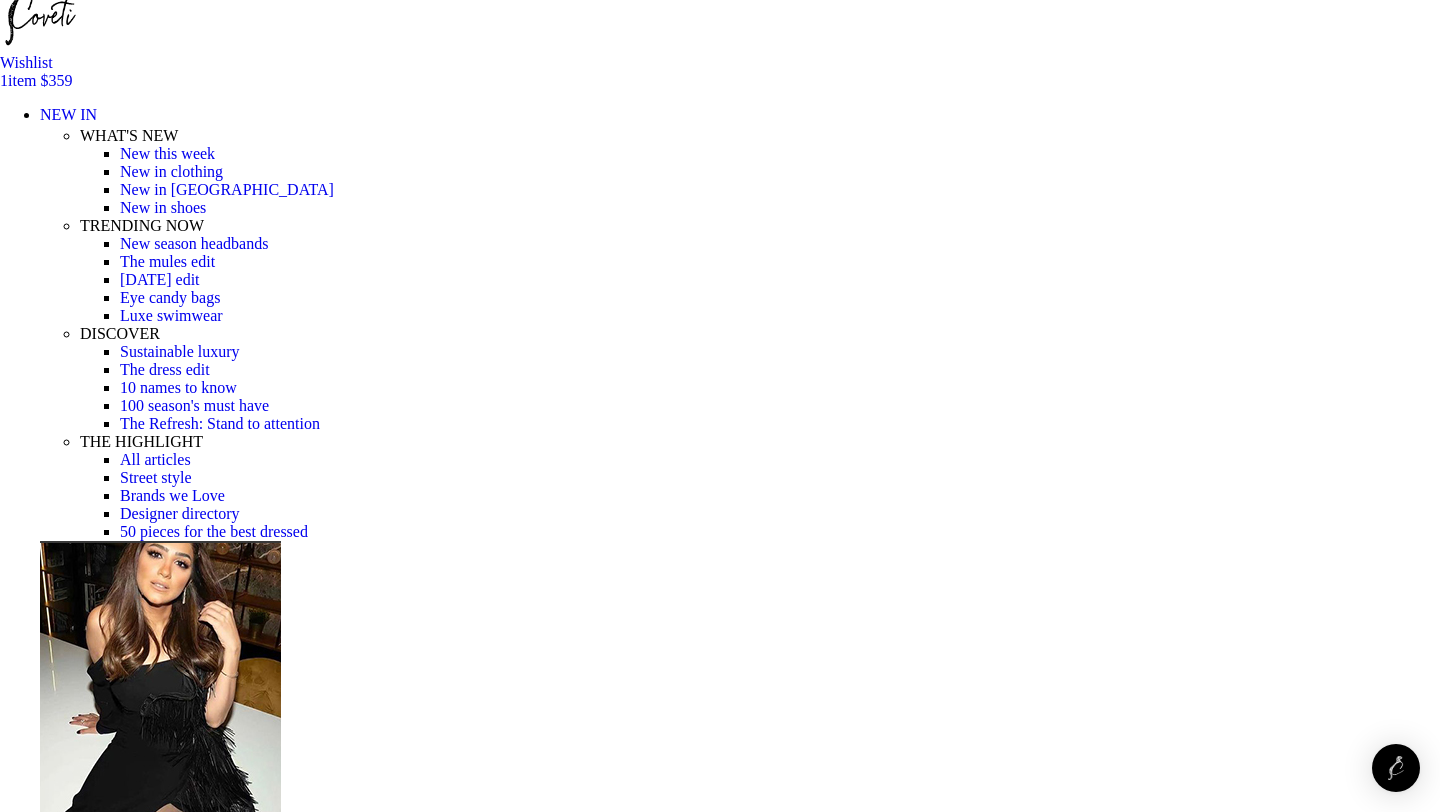 click at bounding box center (310, 25125) 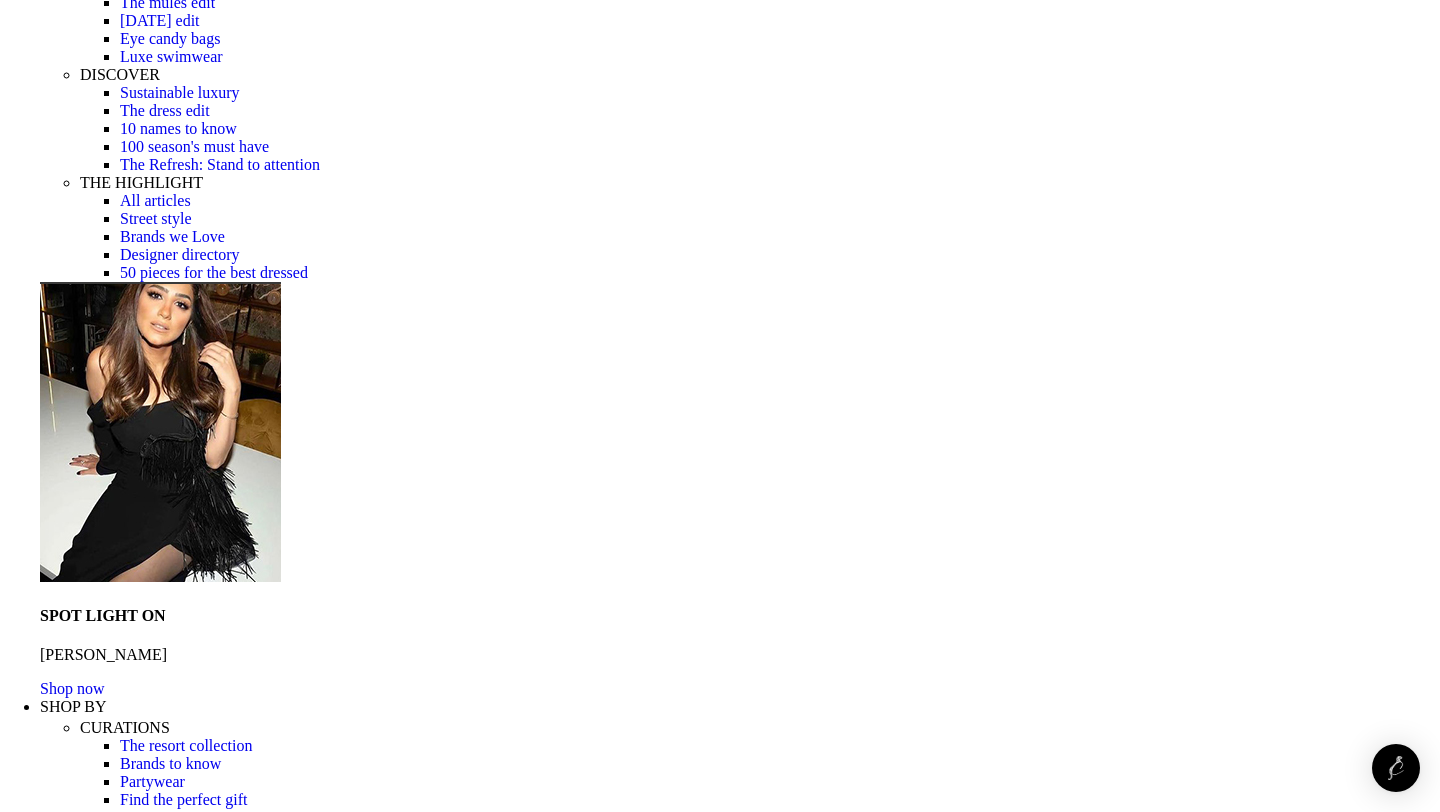 scroll, scrollTop: 510, scrollLeft: 0, axis: vertical 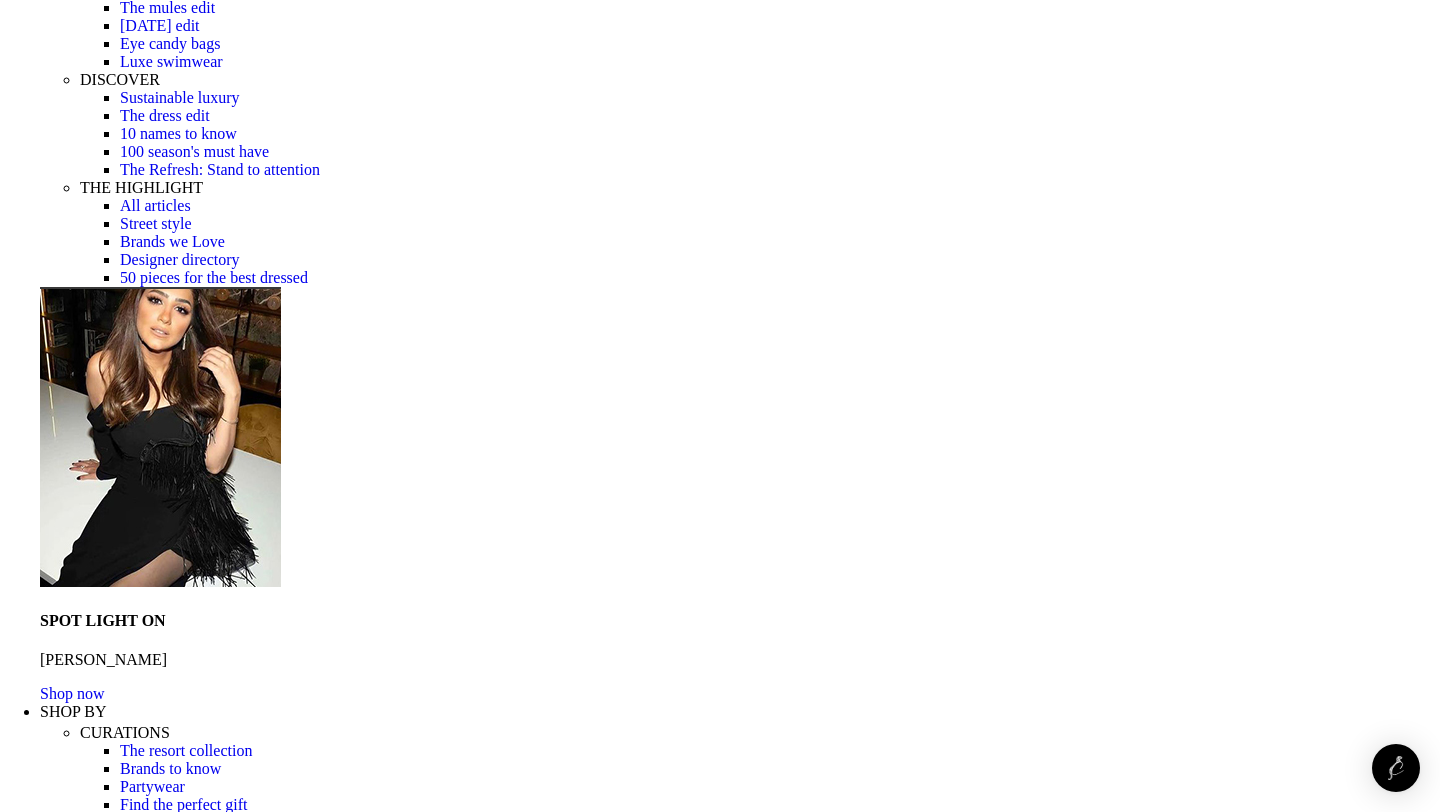 click at bounding box center [310, 18005] 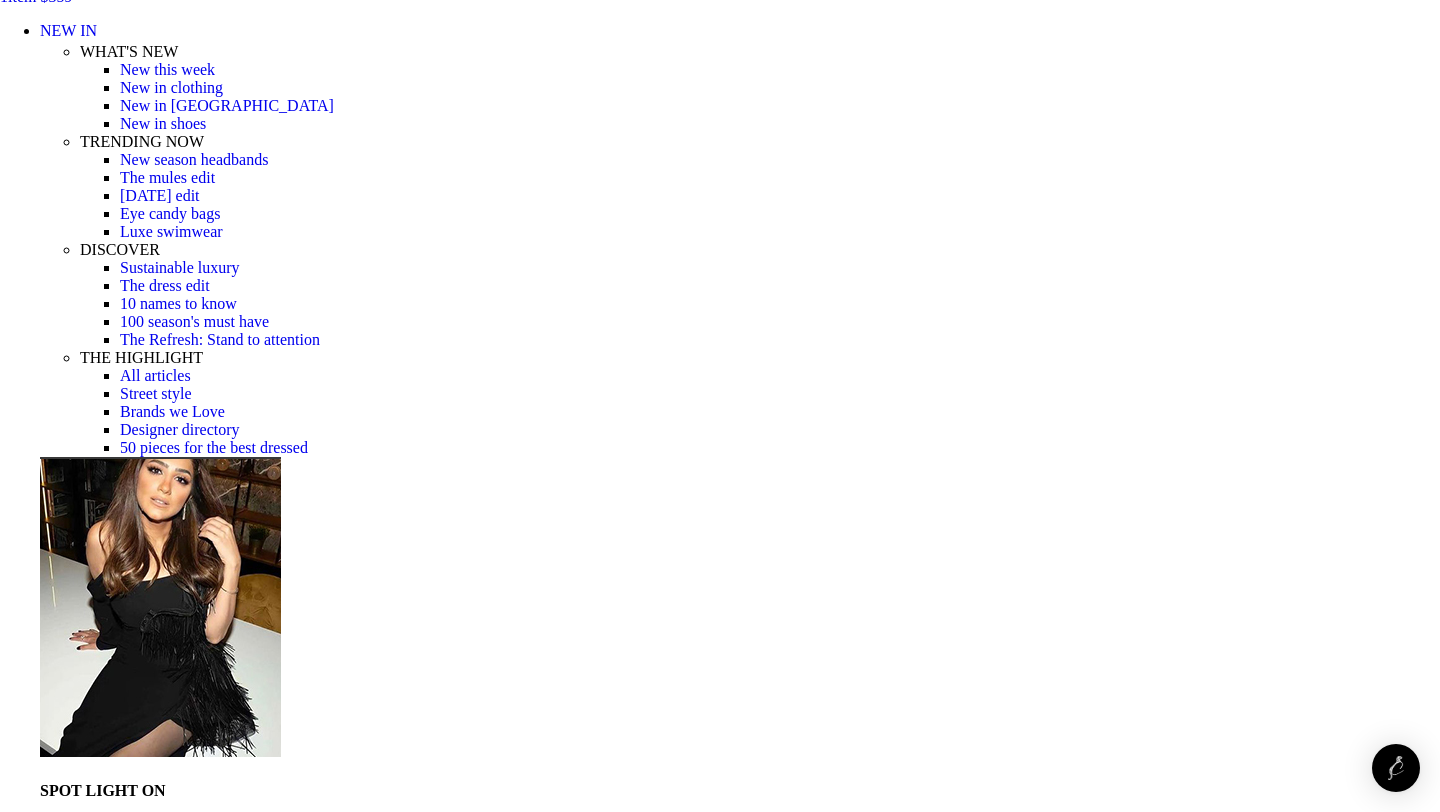 scroll, scrollTop: 317, scrollLeft: 0, axis: vertical 